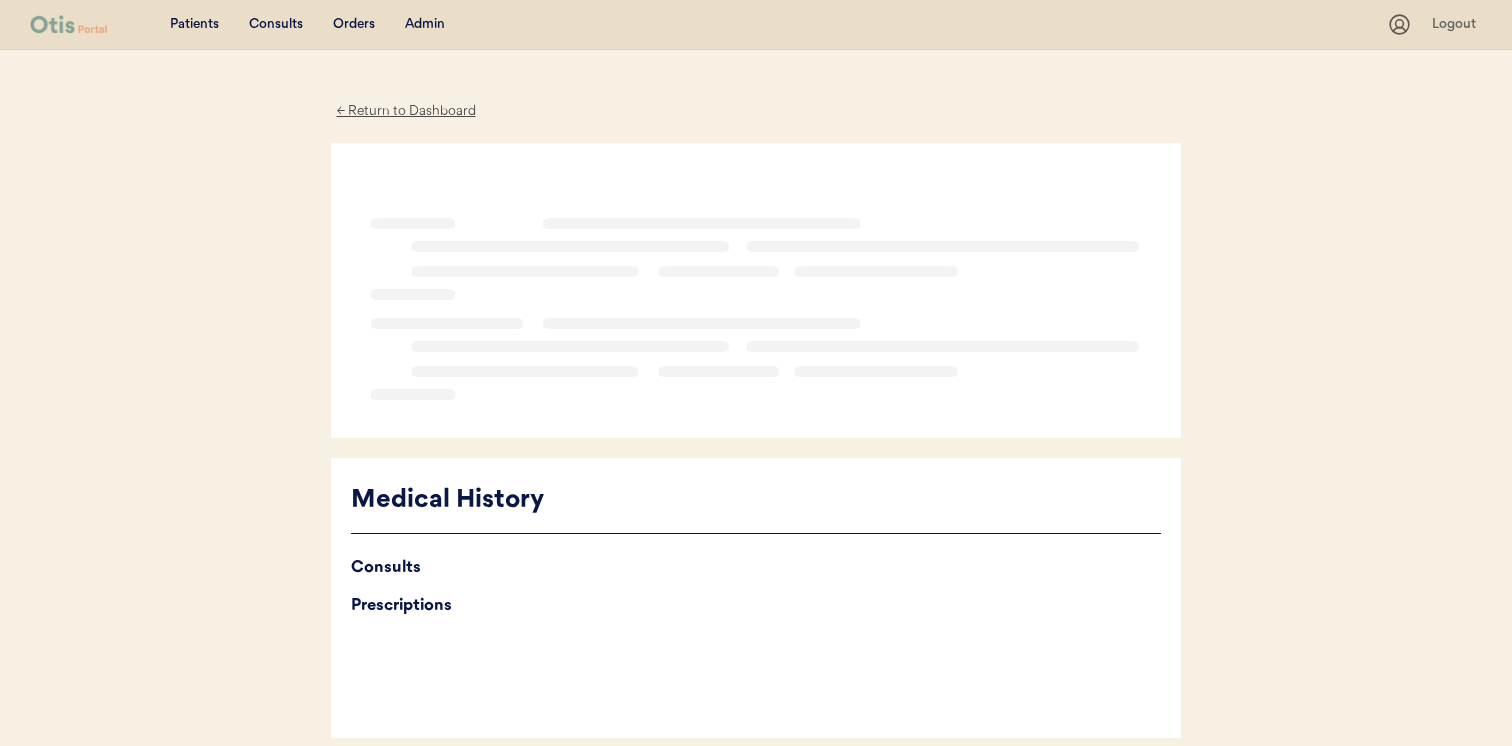 scroll, scrollTop: 0, scrollLeft: 0, axis: both 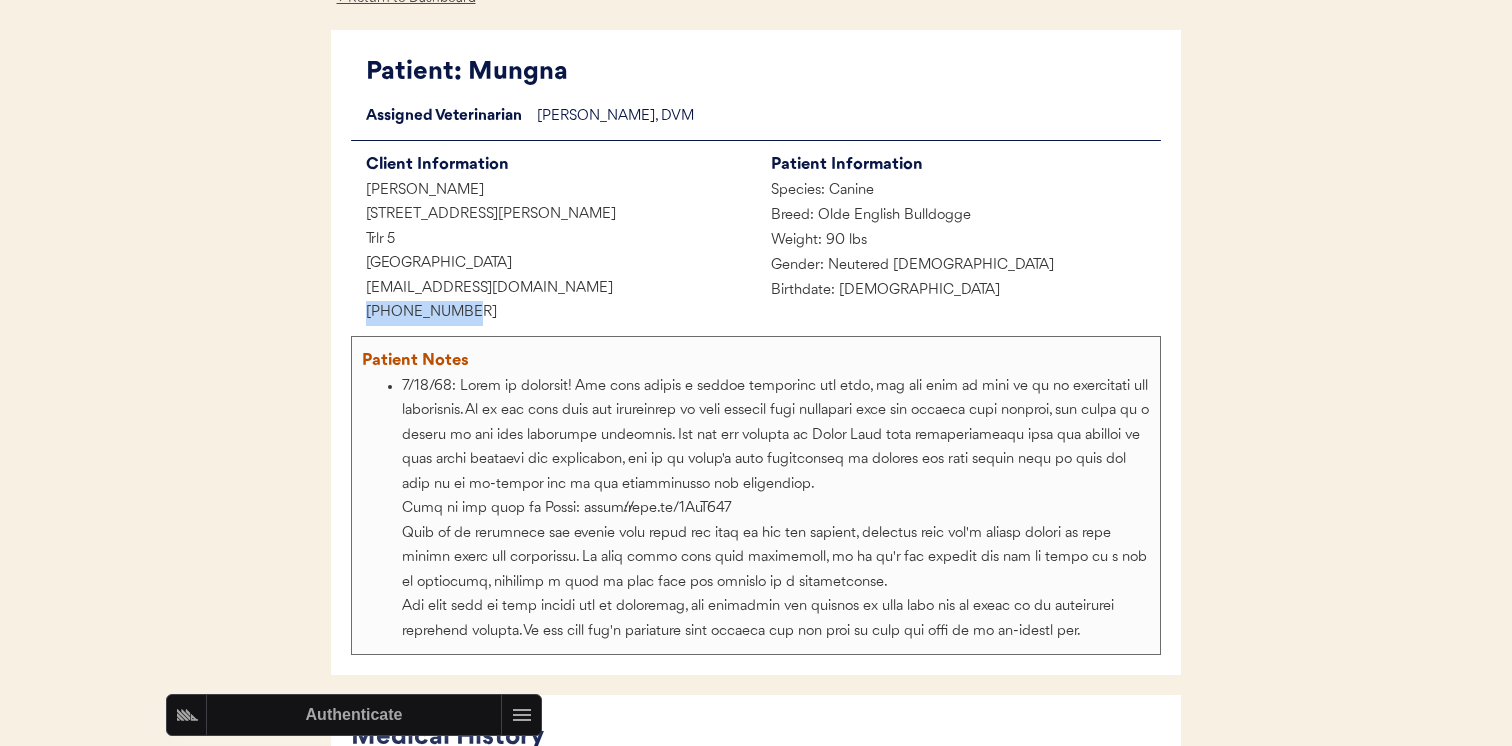 drag, startPoint x: 479, startPoint y: 315, endPoint x: 324, endPoint y: 315, distance: 155 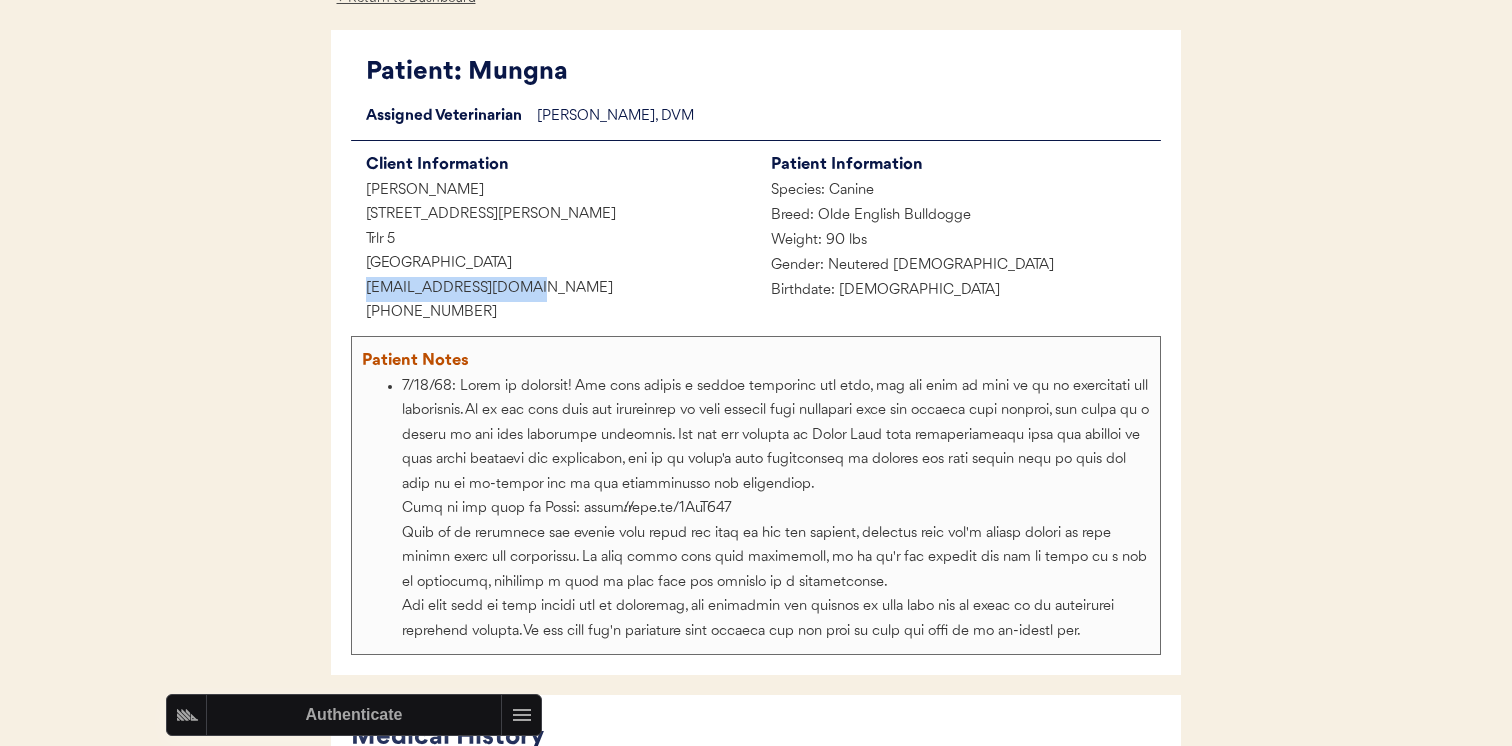 drag, startPoint x: 538, startPoint y: 287, endPoint x: 325, endPoint y: 287, distance: 213 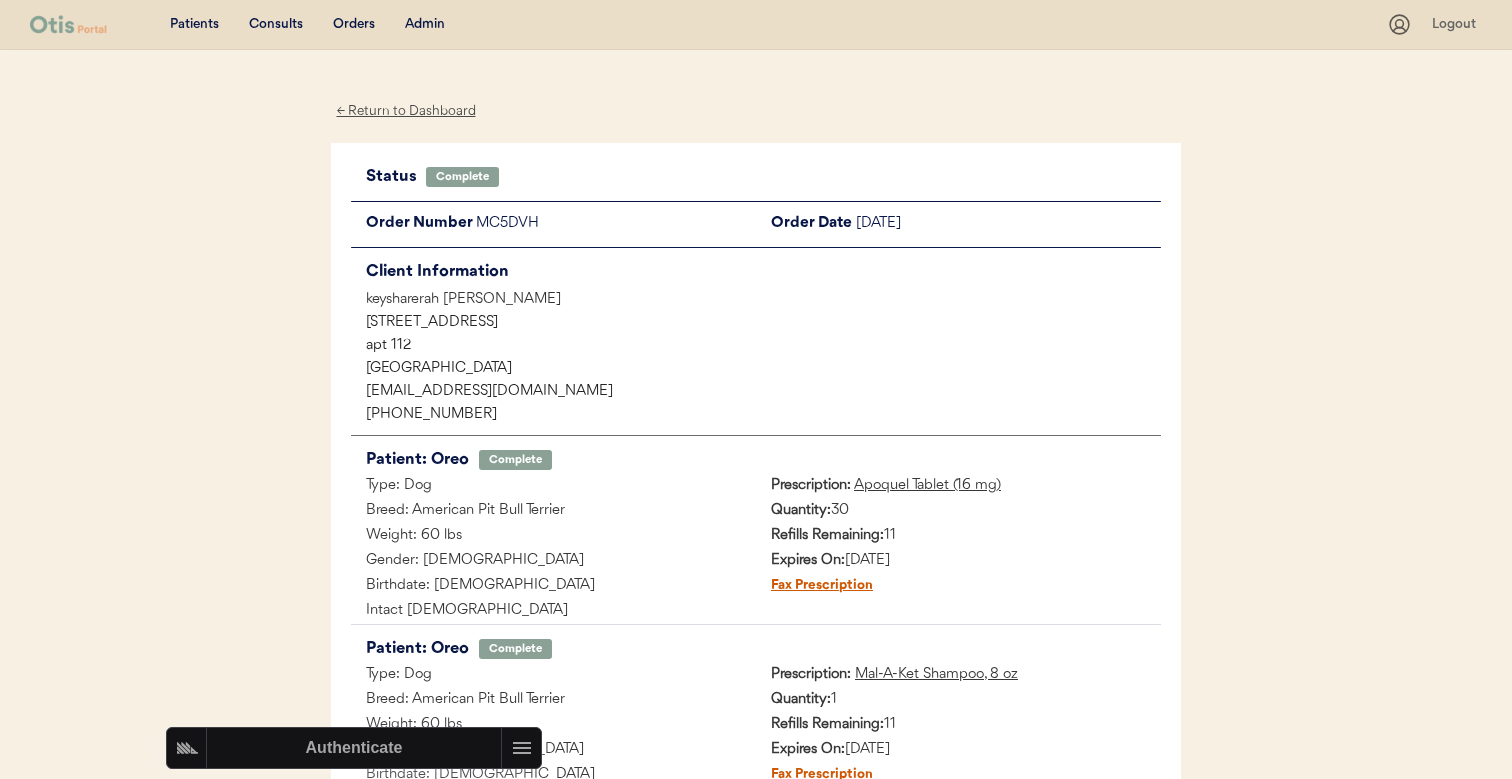 scroll, scrollTop: 0, scrollLeft: 0, axis: both 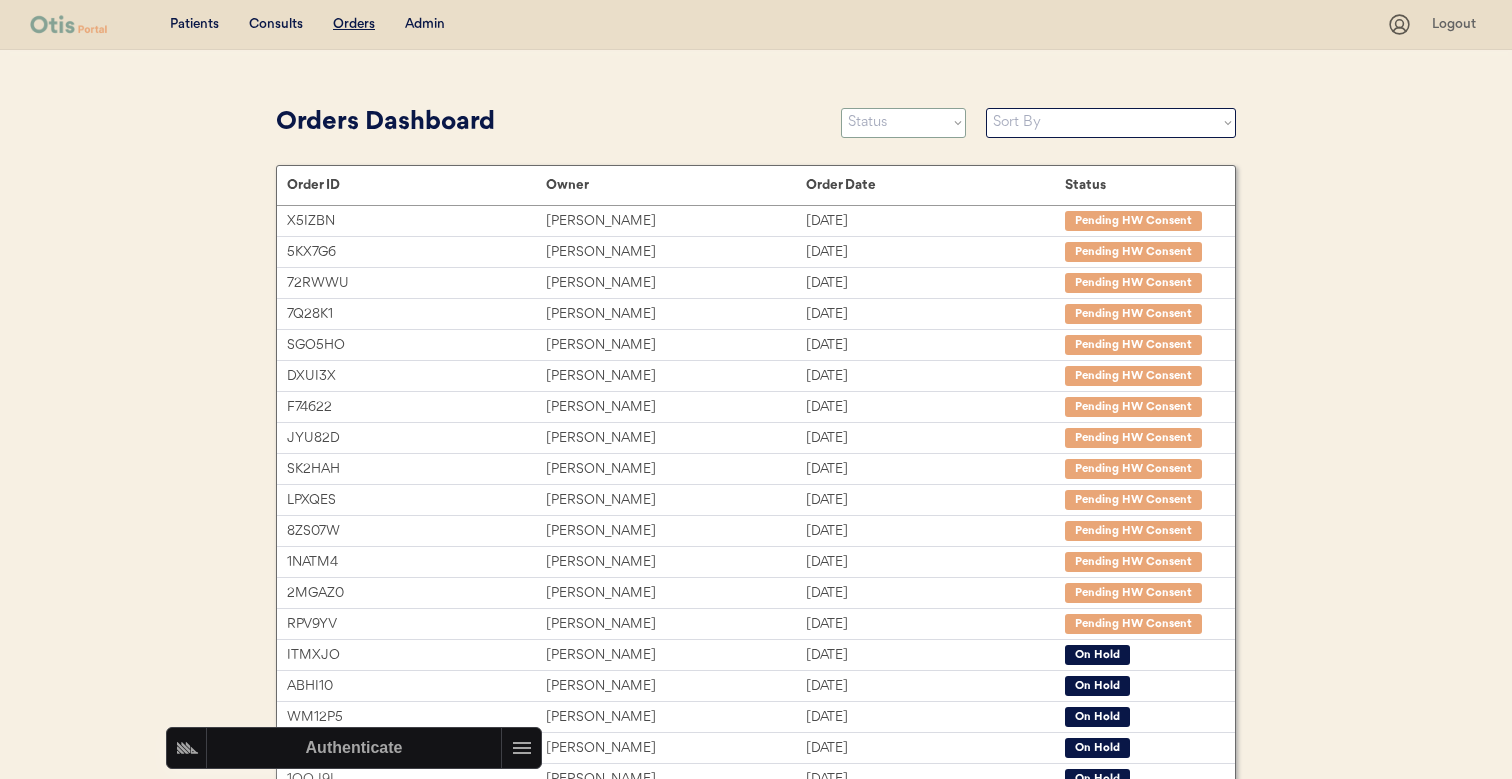 click on "Status On Hold New In Progress Complete Pending HW Consent Cancelled" at bounding box center (903, 123) 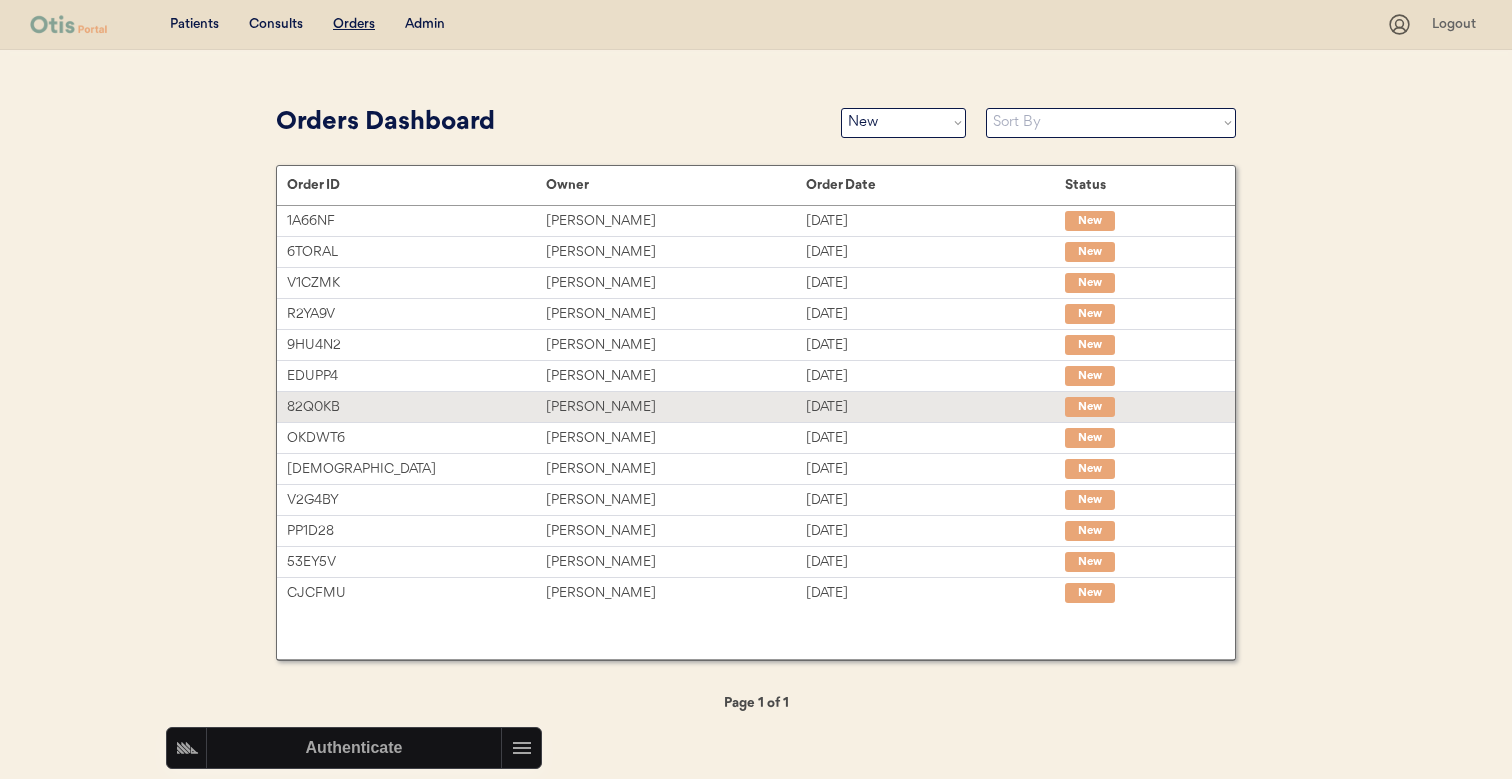 click on "[PERSON_NAME]" at bounding box center (675, 407) 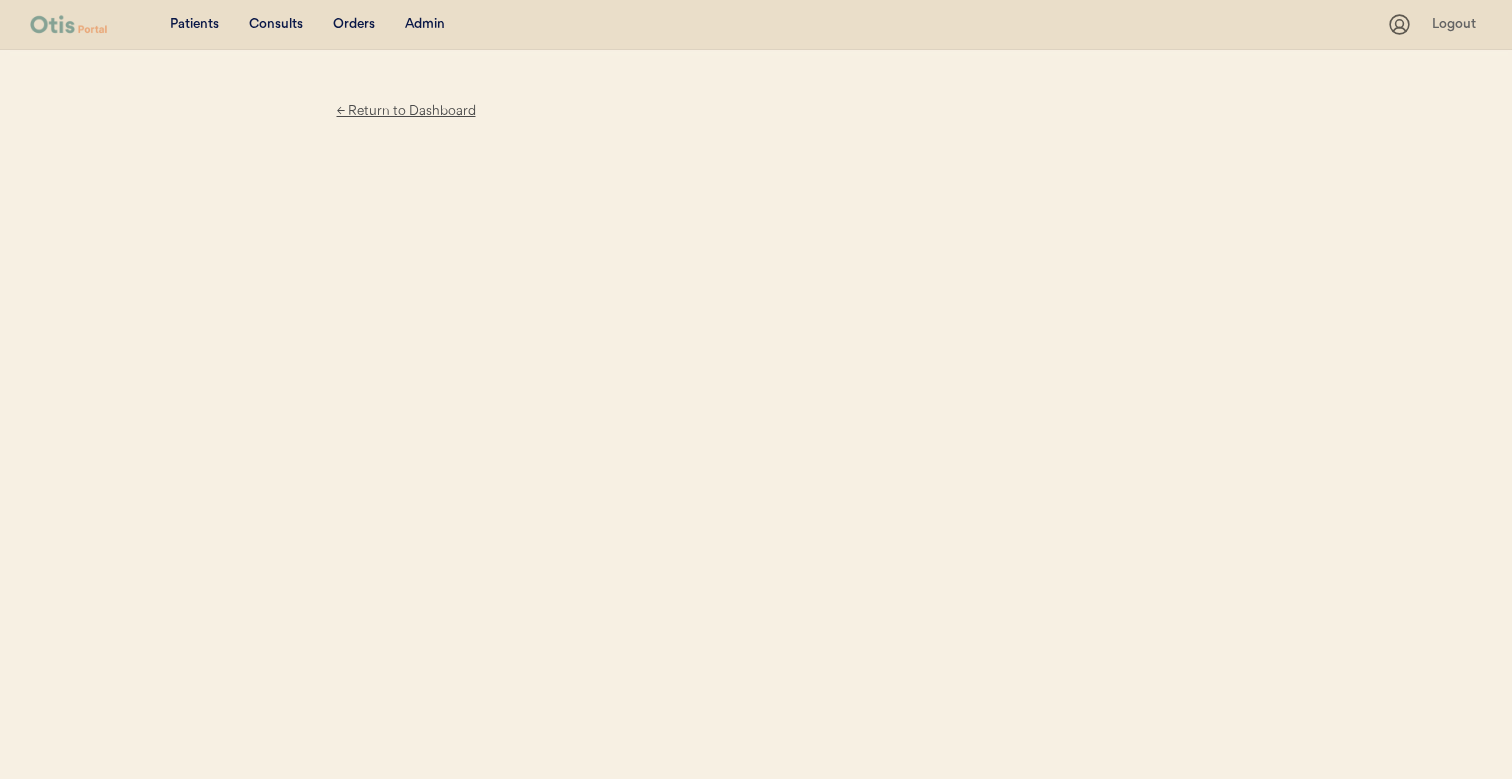 scroll, scrollTop: 0, scrollLeft: 0, axis: both 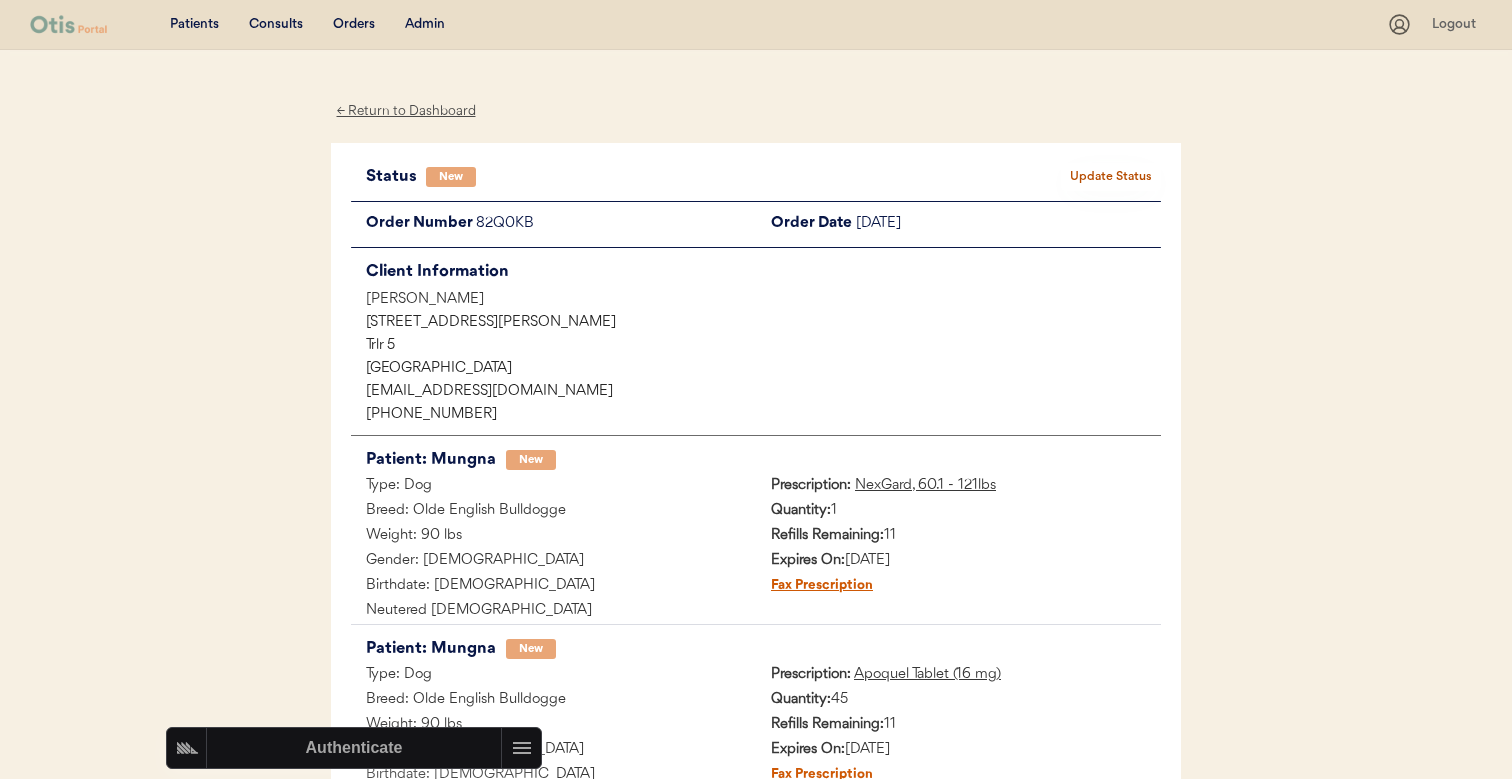 click on "Update Status" at bounding box center (1111, 177) 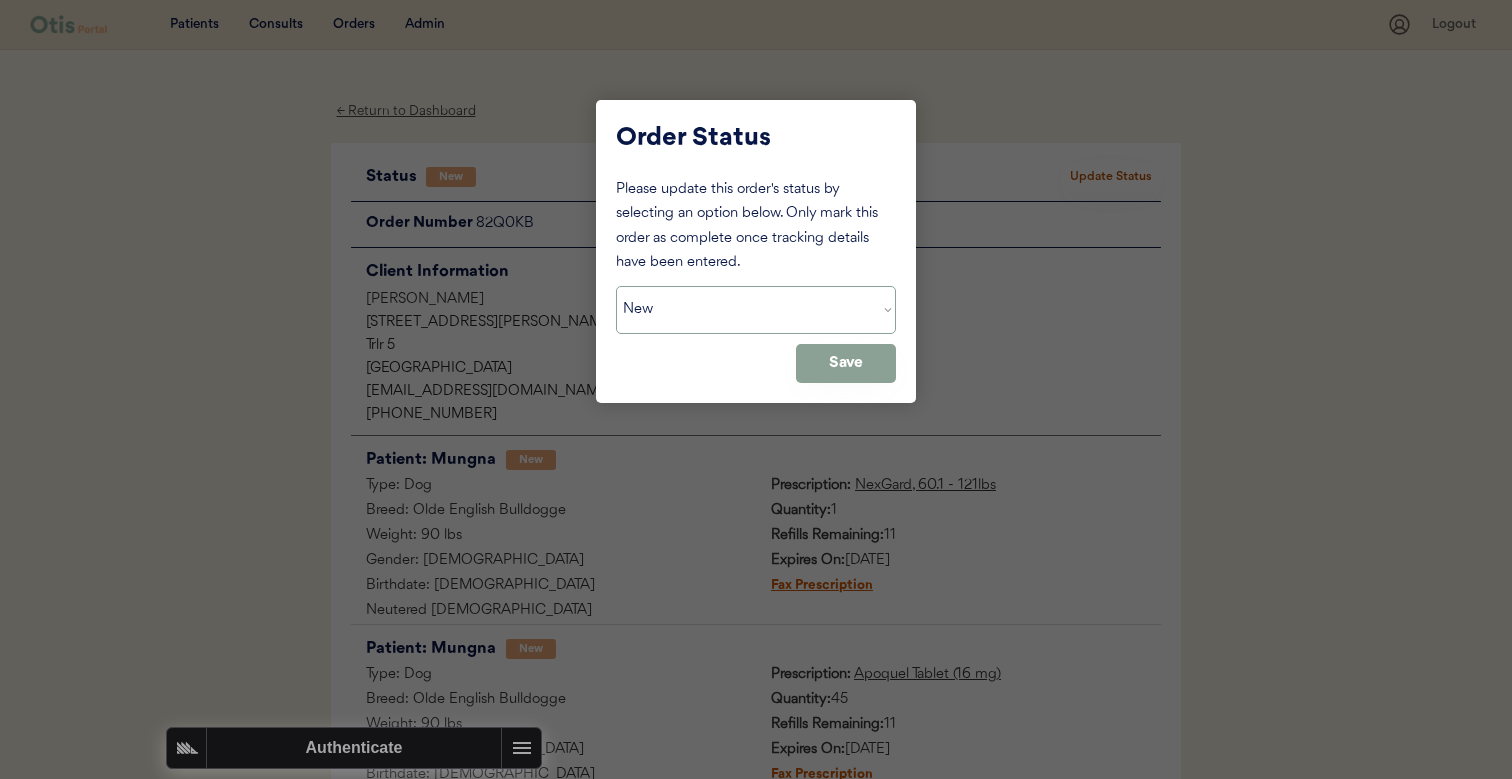 click on "Status On Hold New In Progress Complete Pending HW Consent Cancelled" at bounding box center [756, 310] 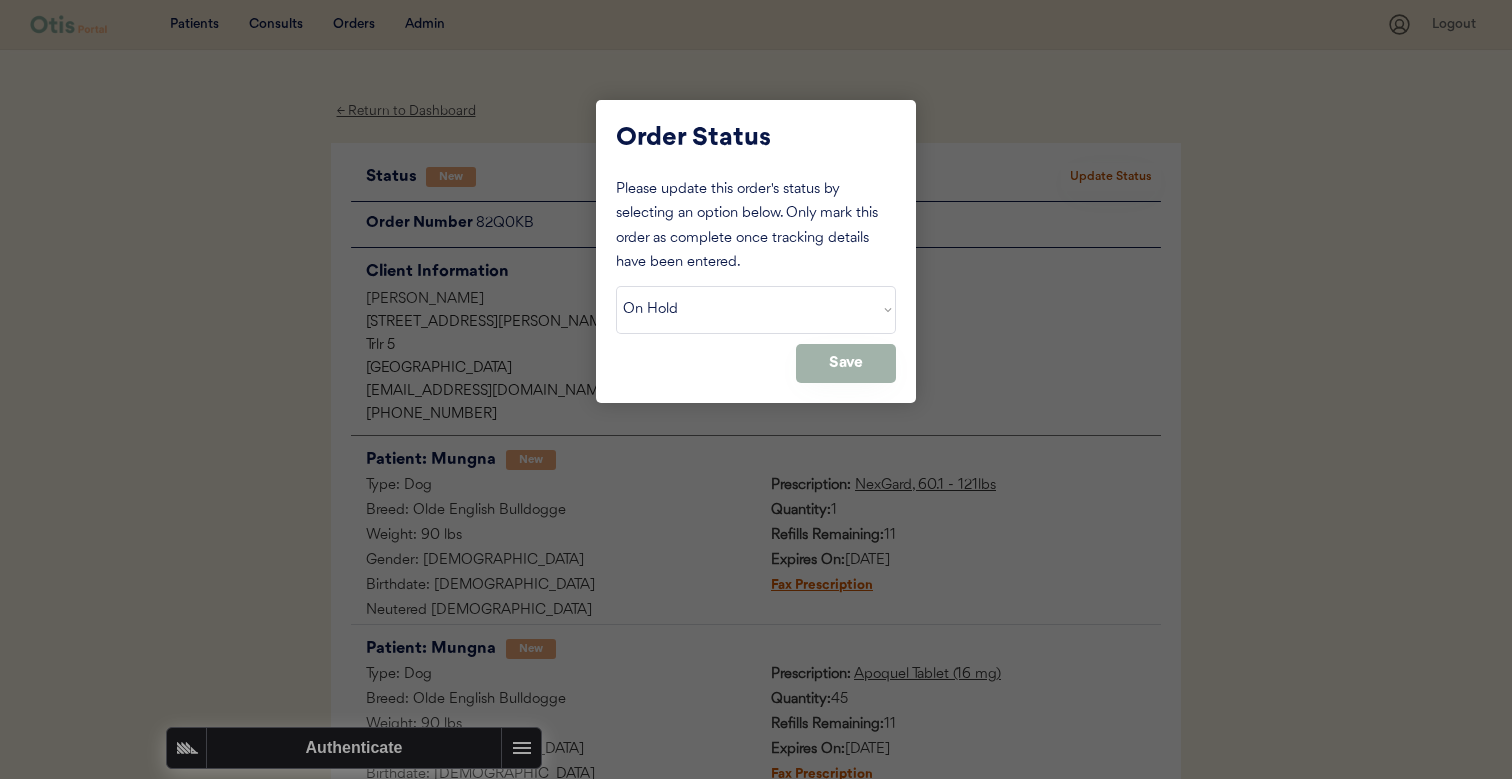 click on "Save" at bounding box center [846, 363] 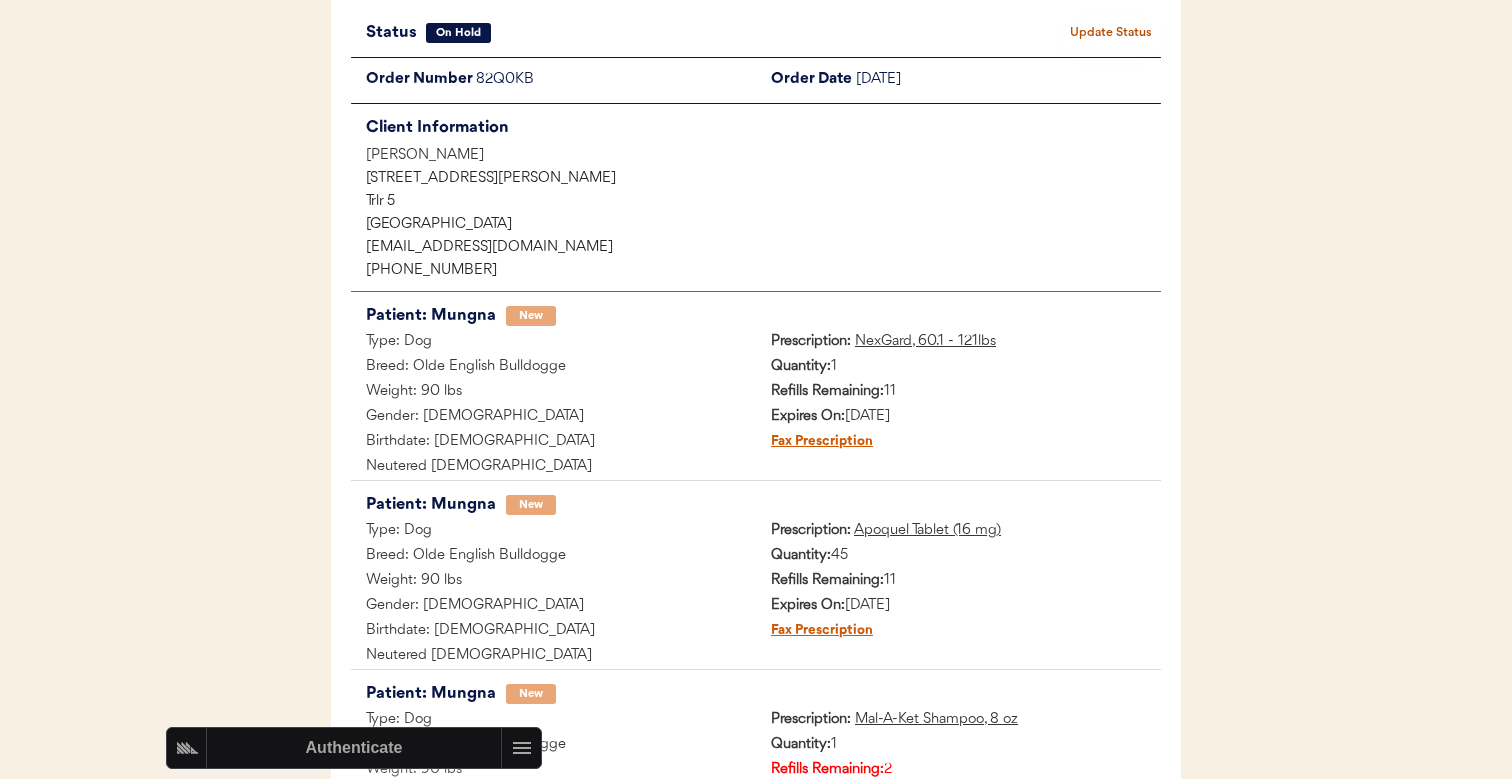 scroll, scrollTop: 432, scrollLeft: 0, axis: vertical 